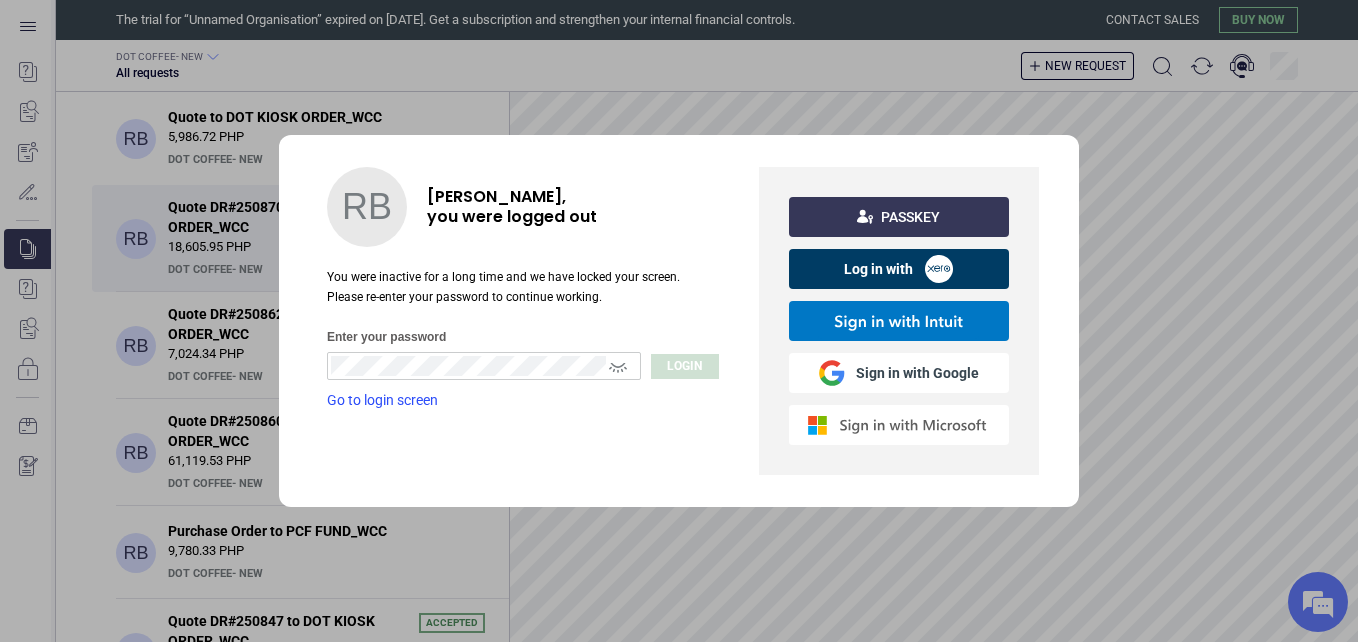 scroll, scrollTop: 0, scrollLeft: 0, axis: both 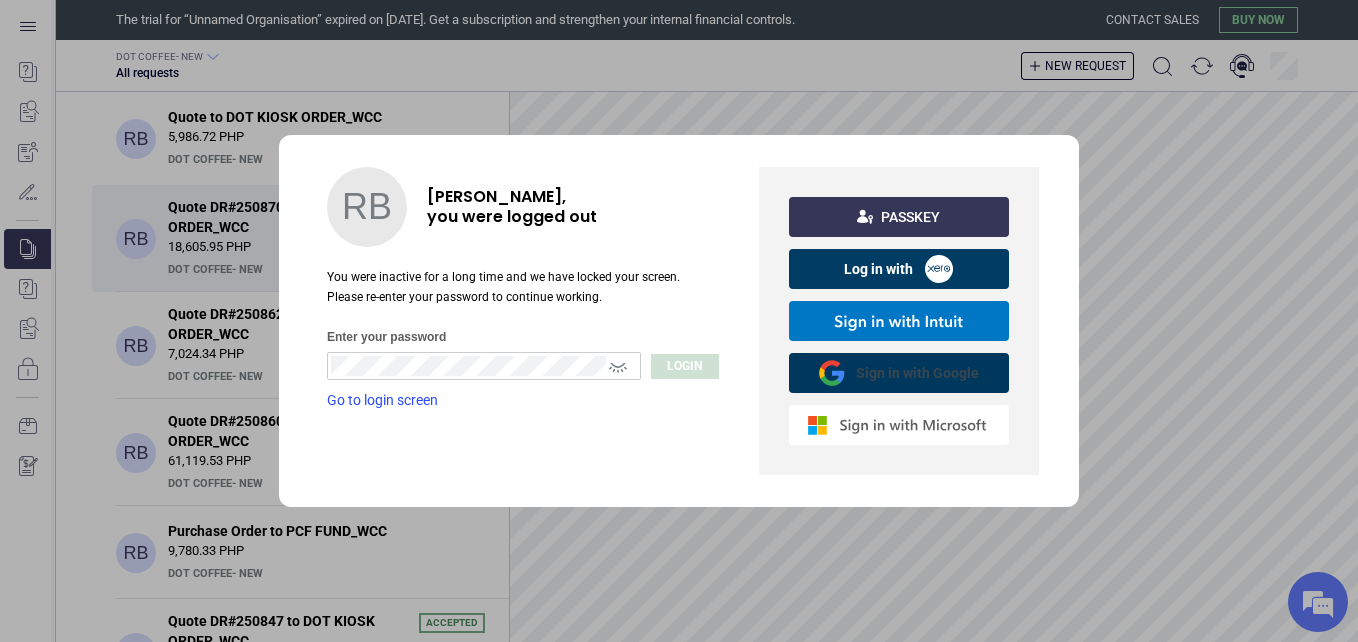 click on "Sign in with Google" at bounding box center (917, 373) 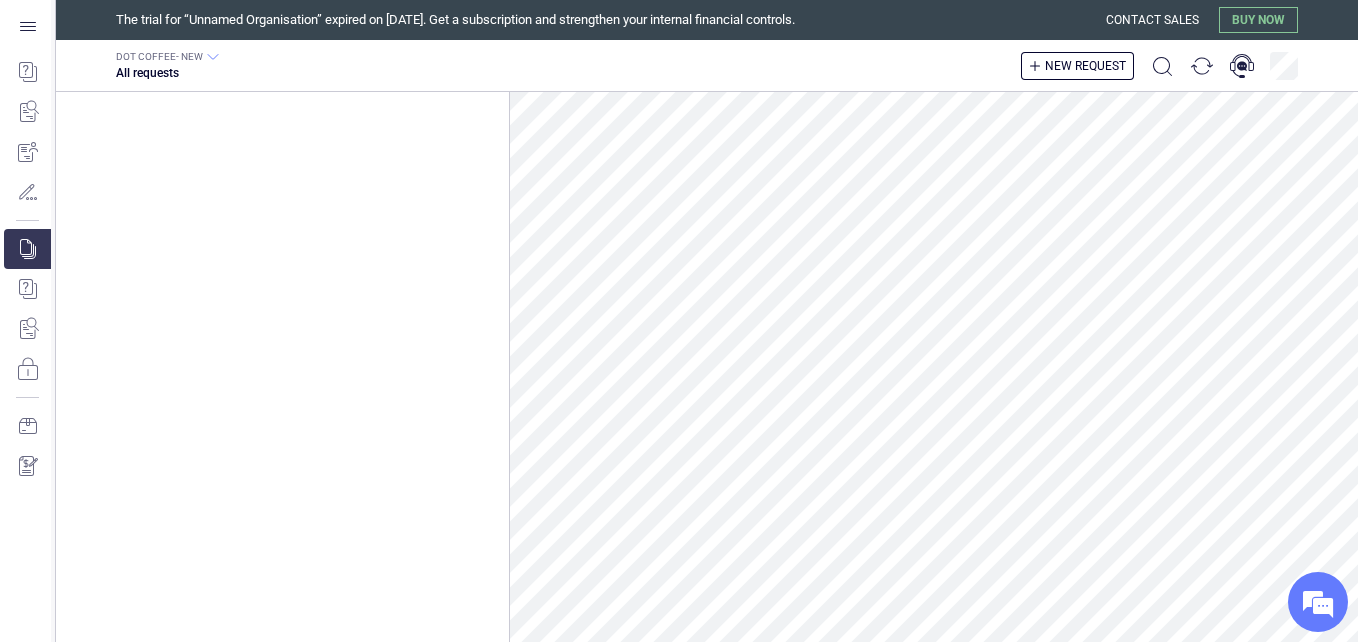 scroll, scrollTop: 0, scrollLeft: 0, axis: both 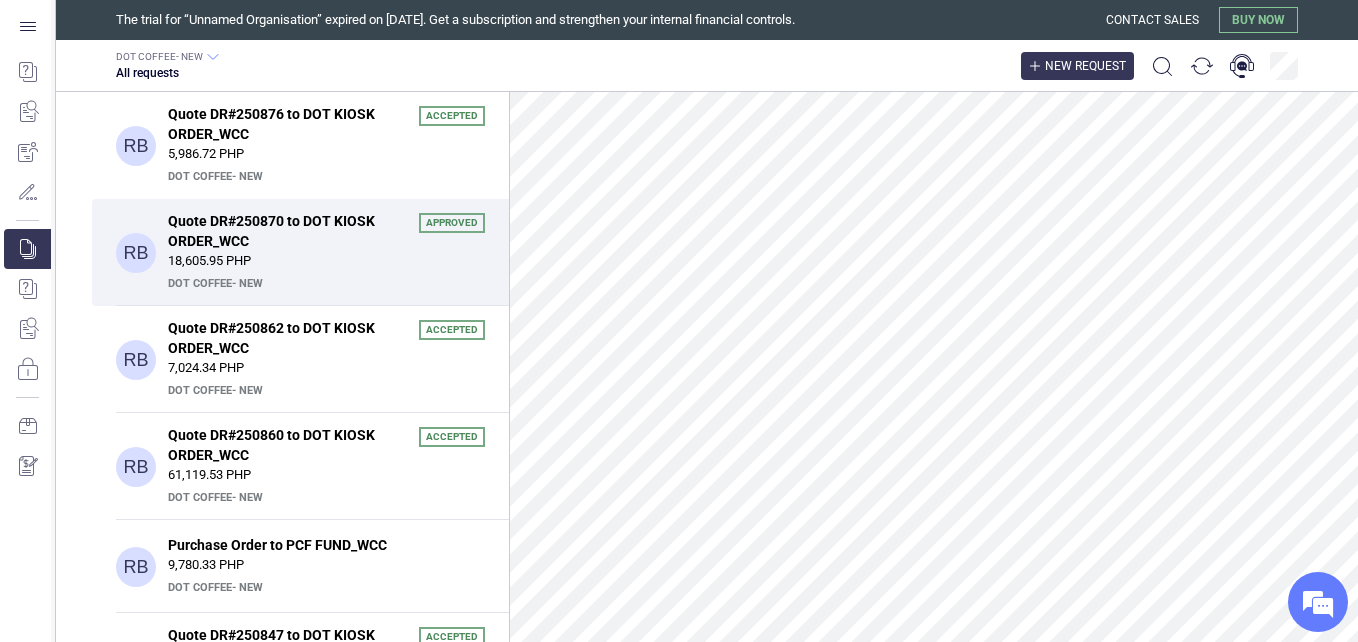 click on "New request" at bounding box center [1077, 66] 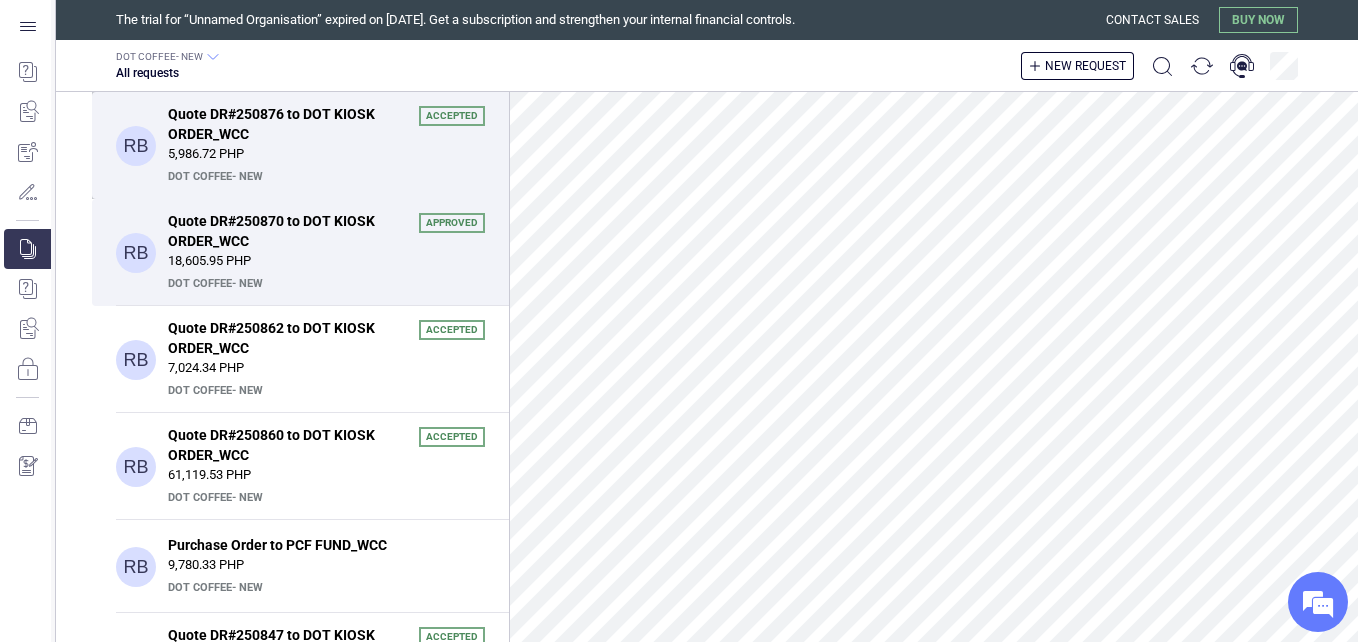 click on "Quote DR#250876 to DOT KIOSK ORDER_WCC Accepted 5,986.72 PHP DOT COFFEE- NEW" at bounding box center (326, 145) 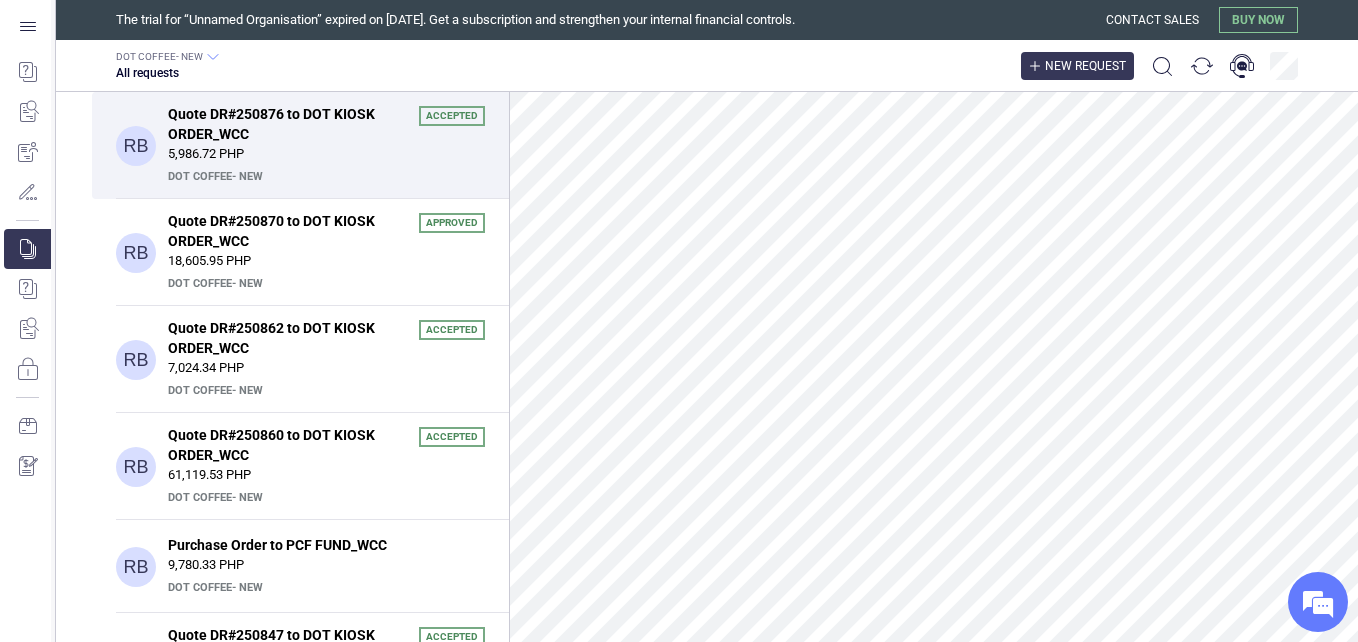 click on "New request" at bounding box center (1077, 66) 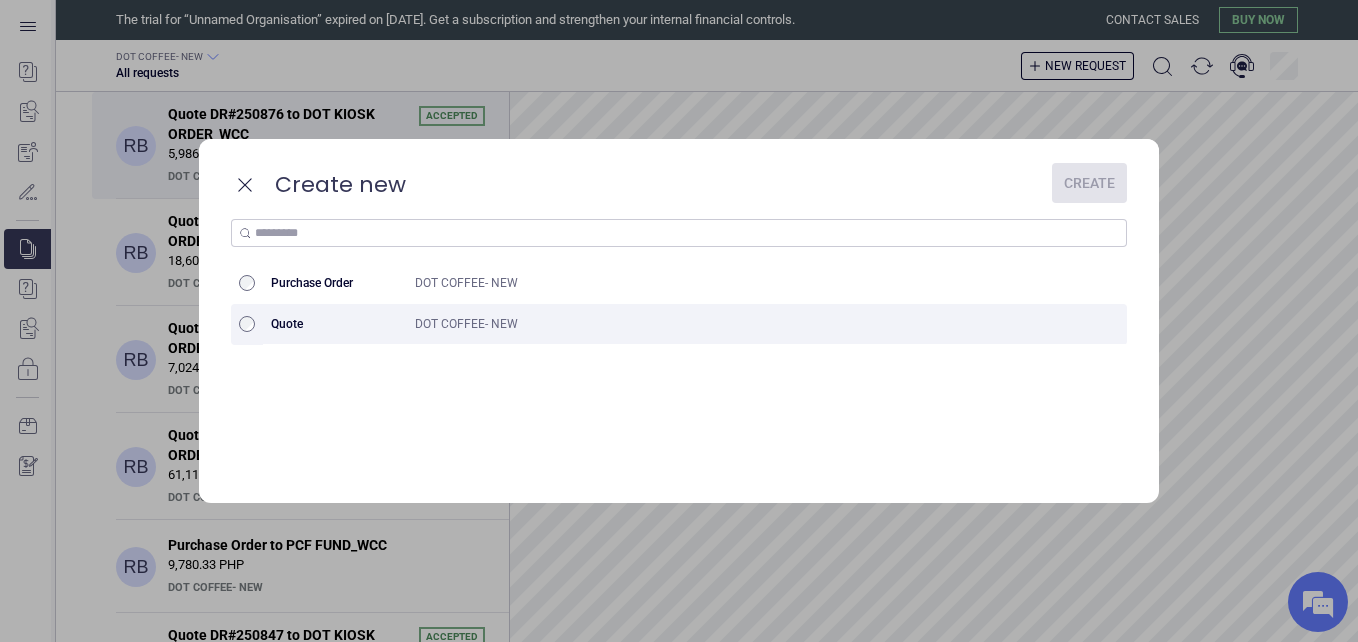 click on "DOT COFFEE- NEW" at bounding box center (724, 324) 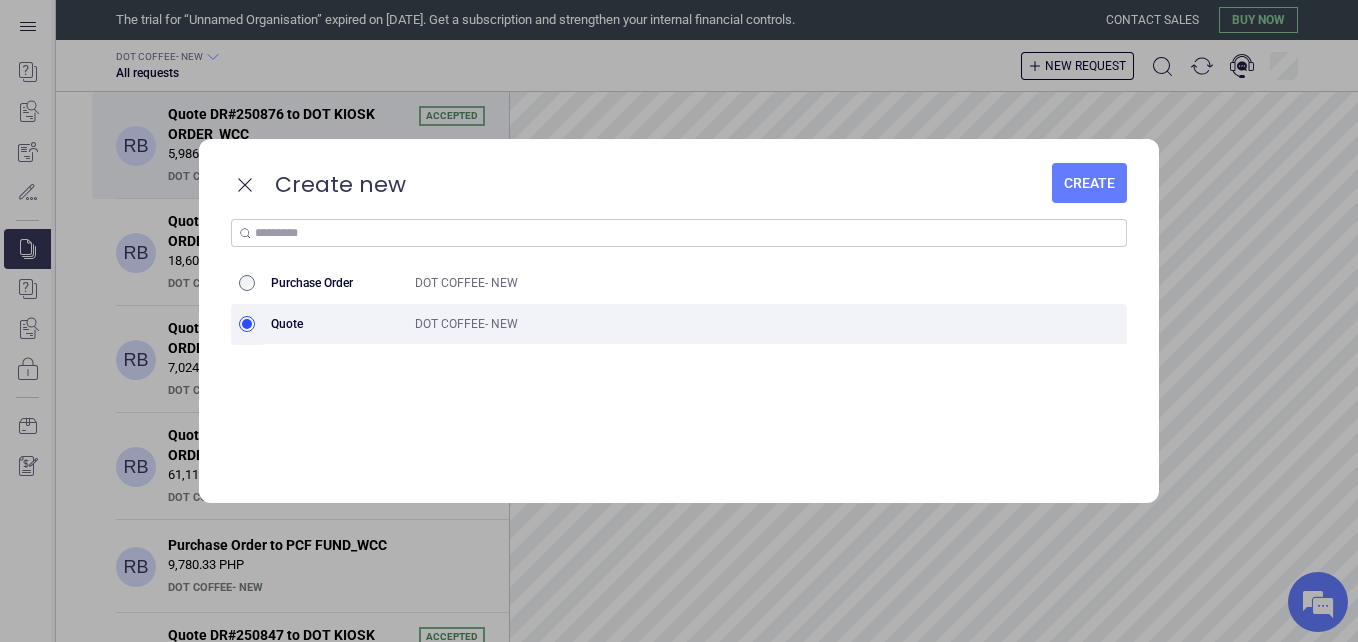 click on "DOT COFFEE- NEW" at bounding box center [724, 324] 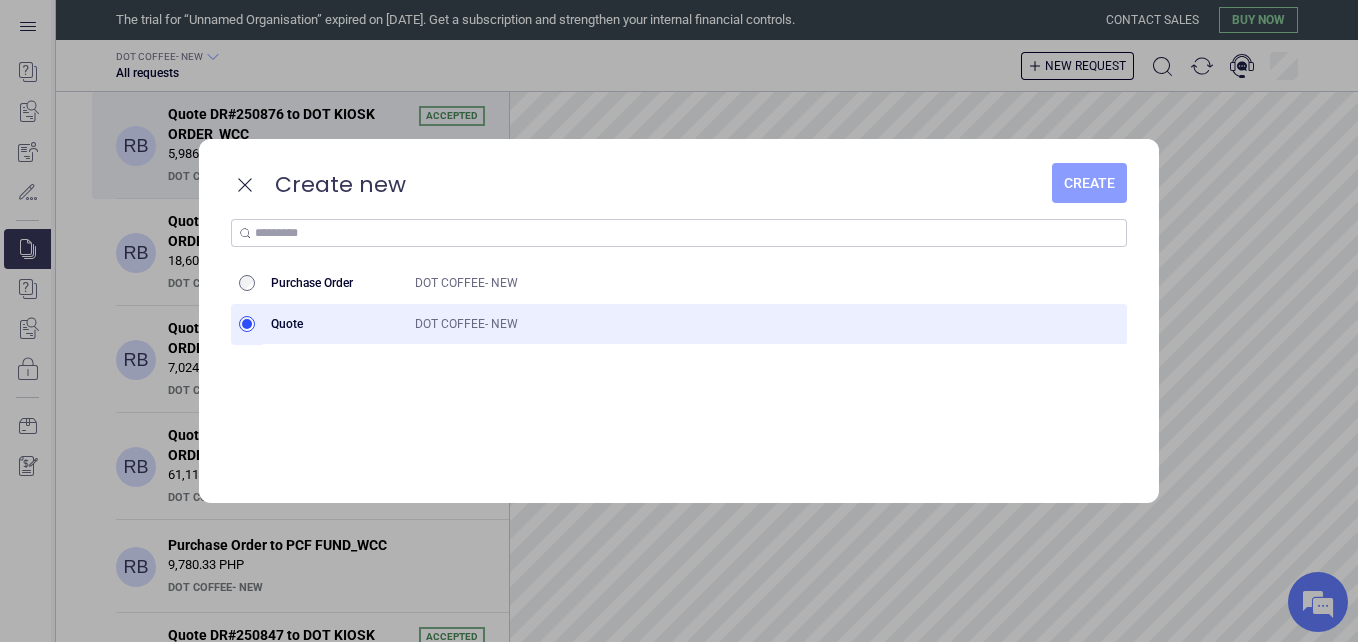 click on "Create" at bounding box center (1089, 183) 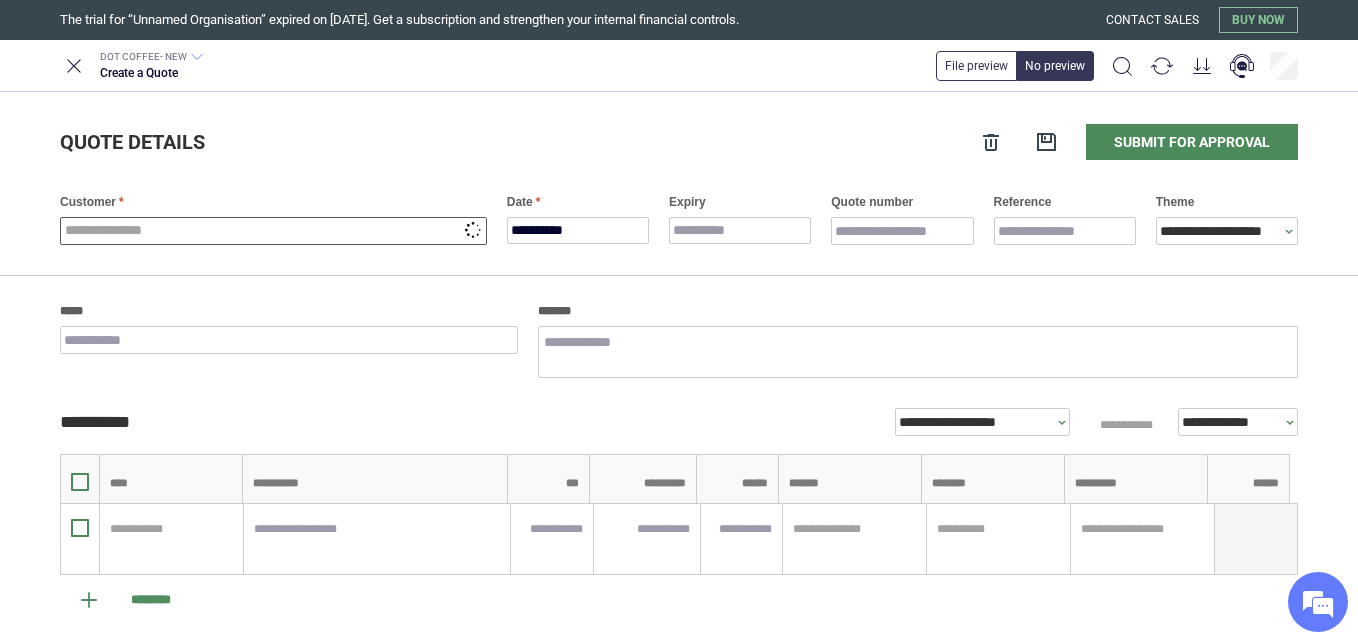 click at bounding box center (273, 231) 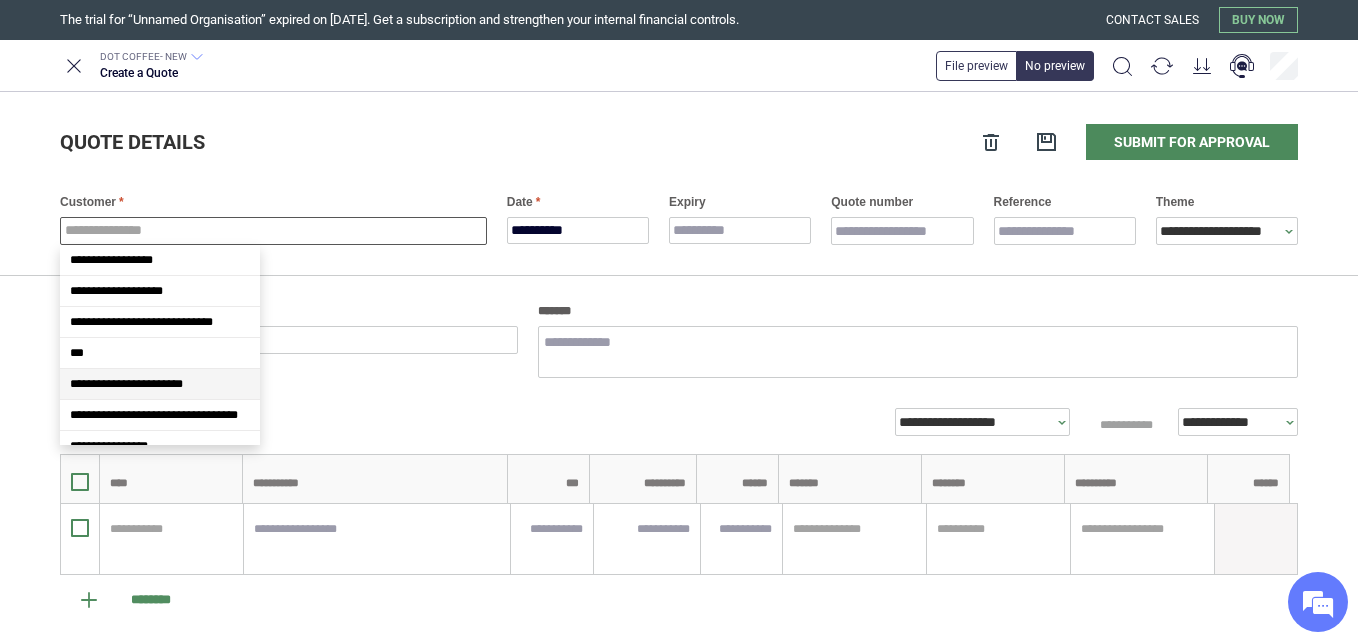 click on "**********" at bounding box center (160, 384) 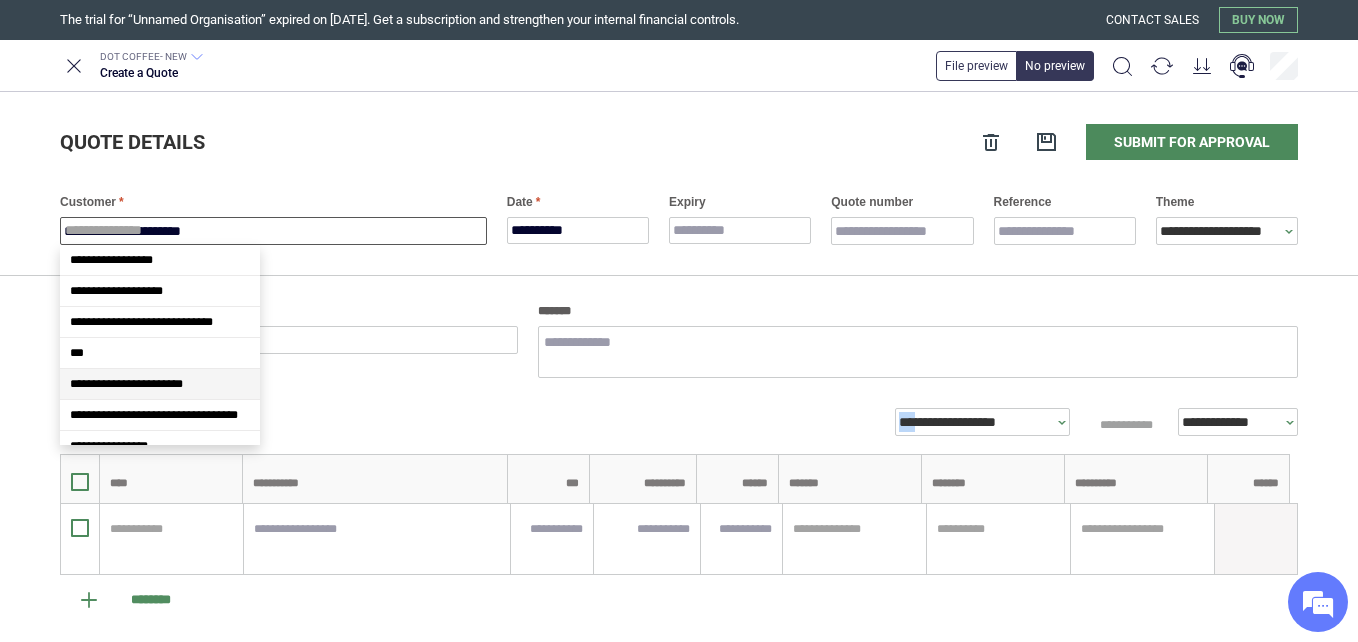 click on "**********" at bounding box center (679, 670) 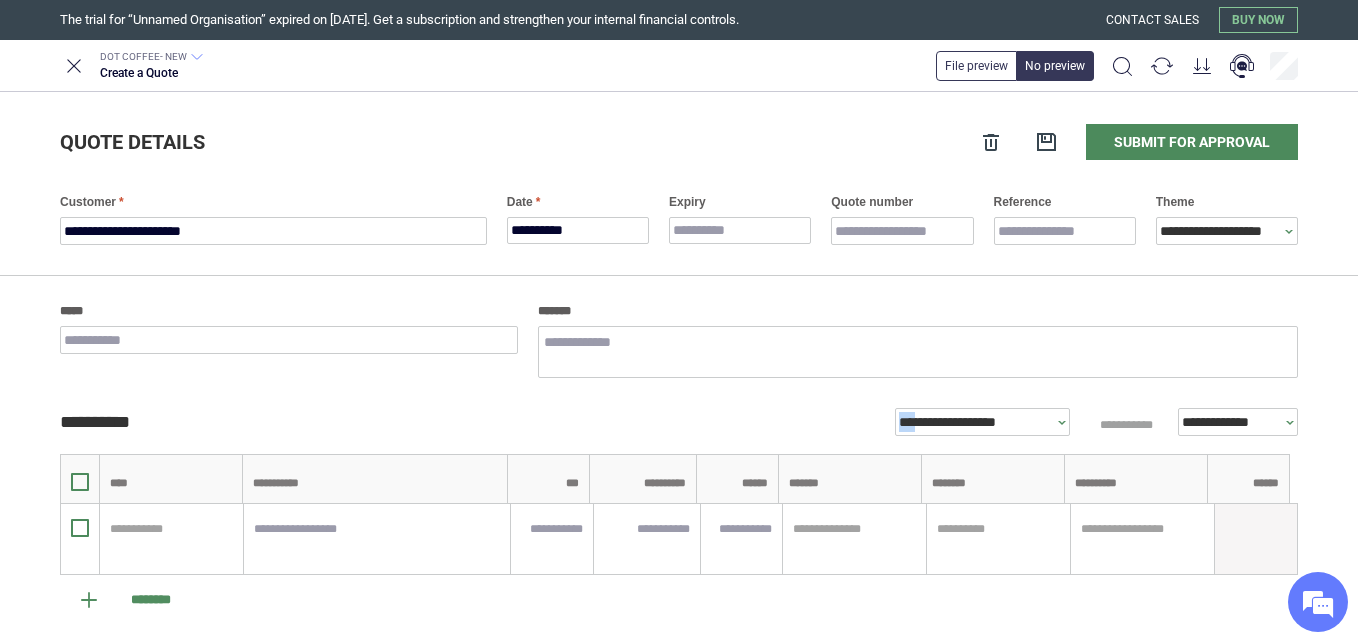 drag, startPoint x: 232, startPoint y: 407, endPoint x: 199, endPoint y: 397, distance: 34.48188 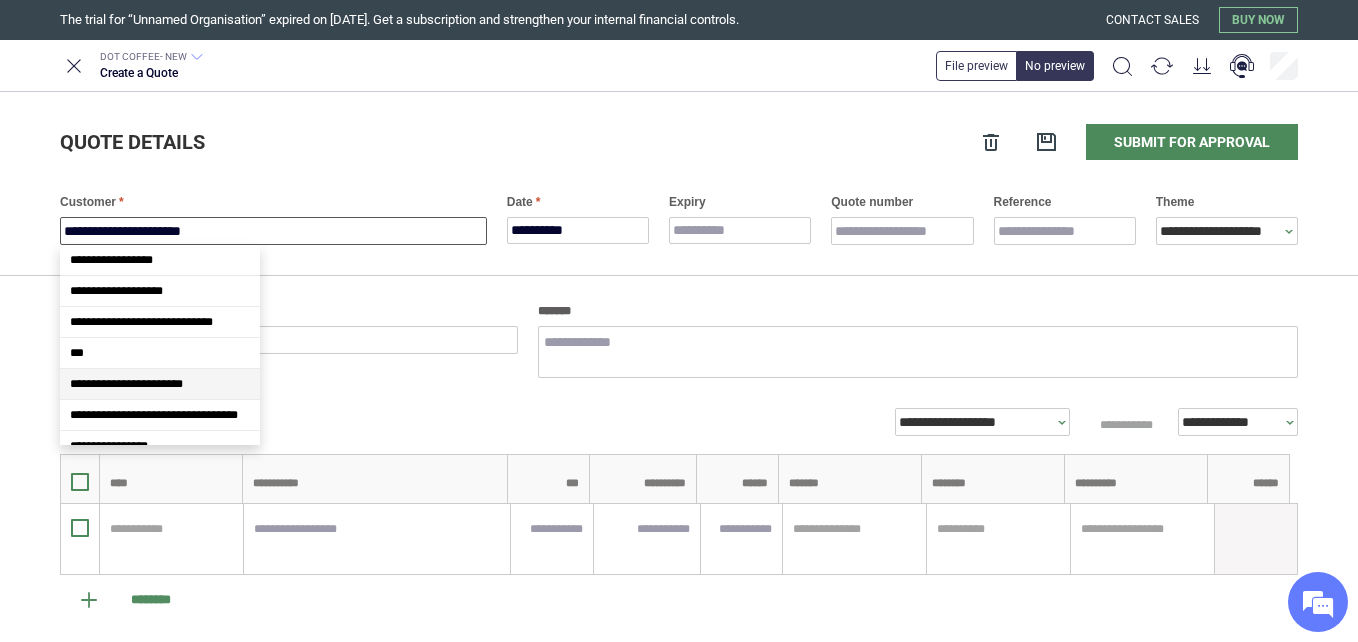 click on "**********" at bounding box center [273, 231] 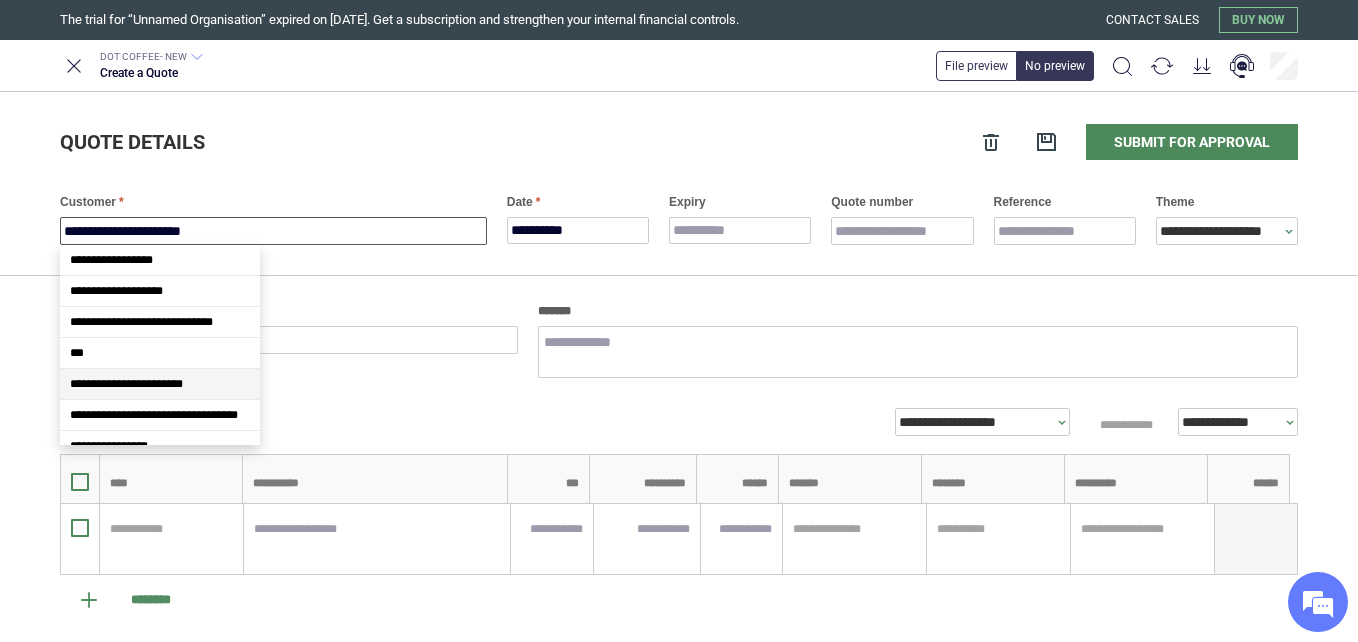 click on "**********" at bounding box center [273, 231] 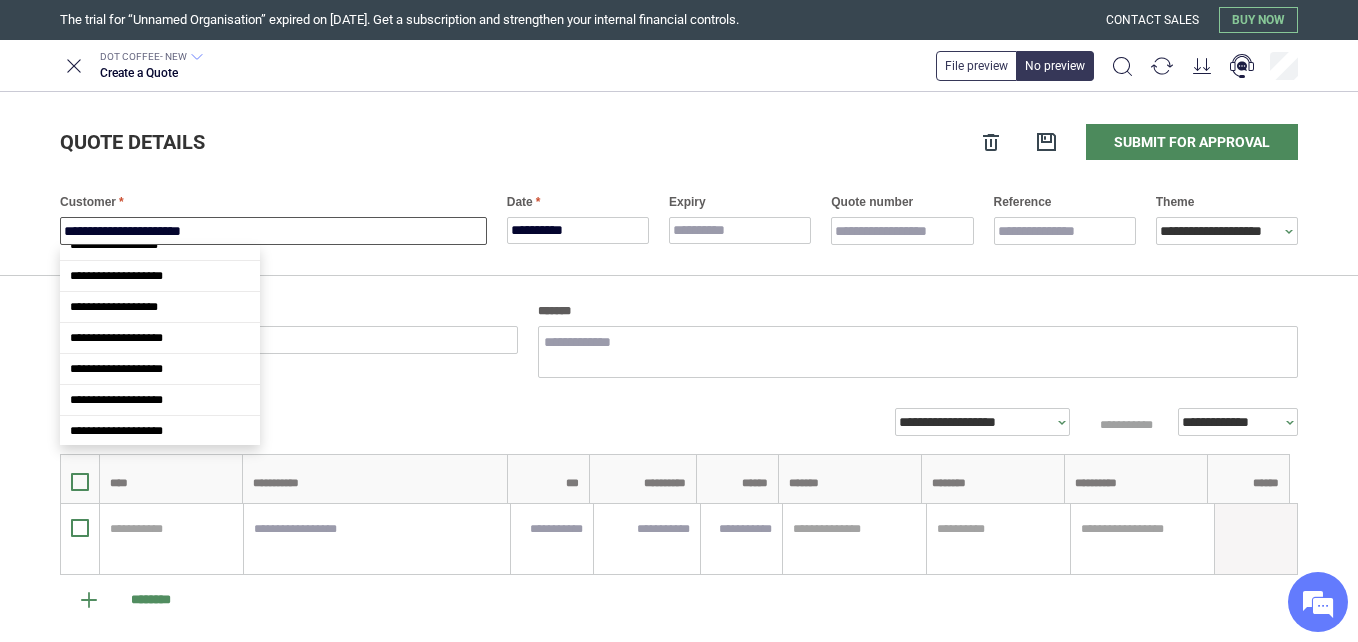scroll, scrollTop: 2433, scrollLeft: 0, axis: vertical 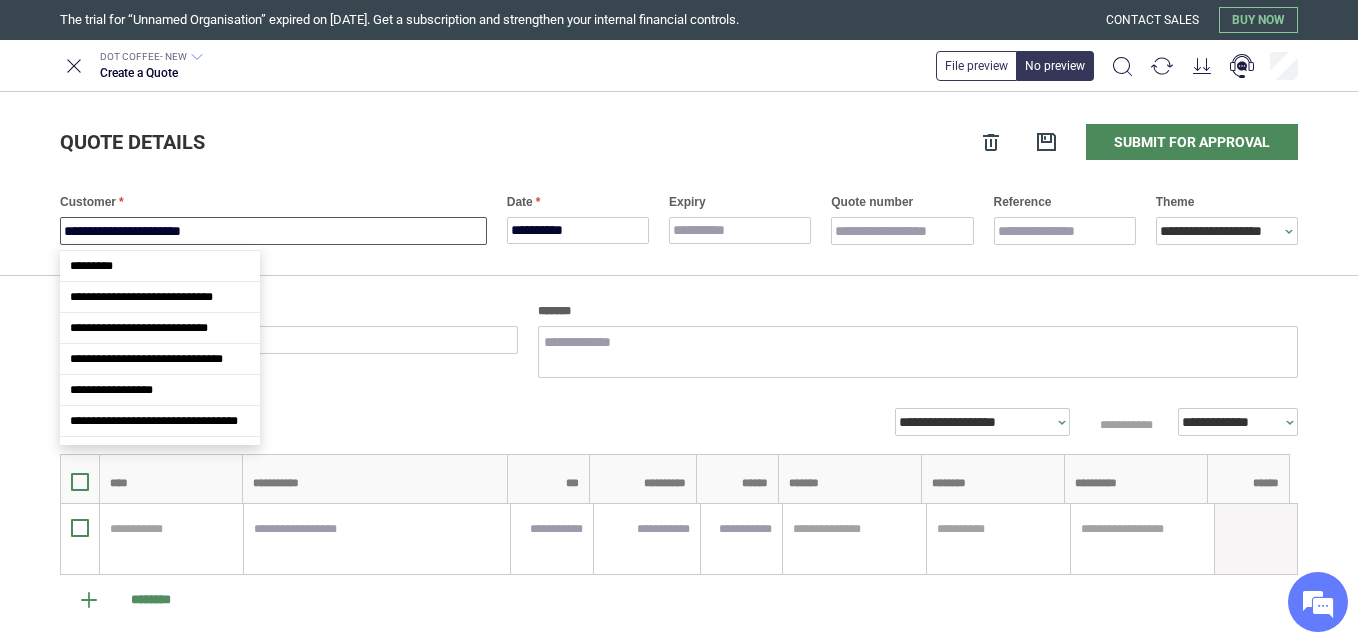 click on "**********" at bounding box center [116, -106] 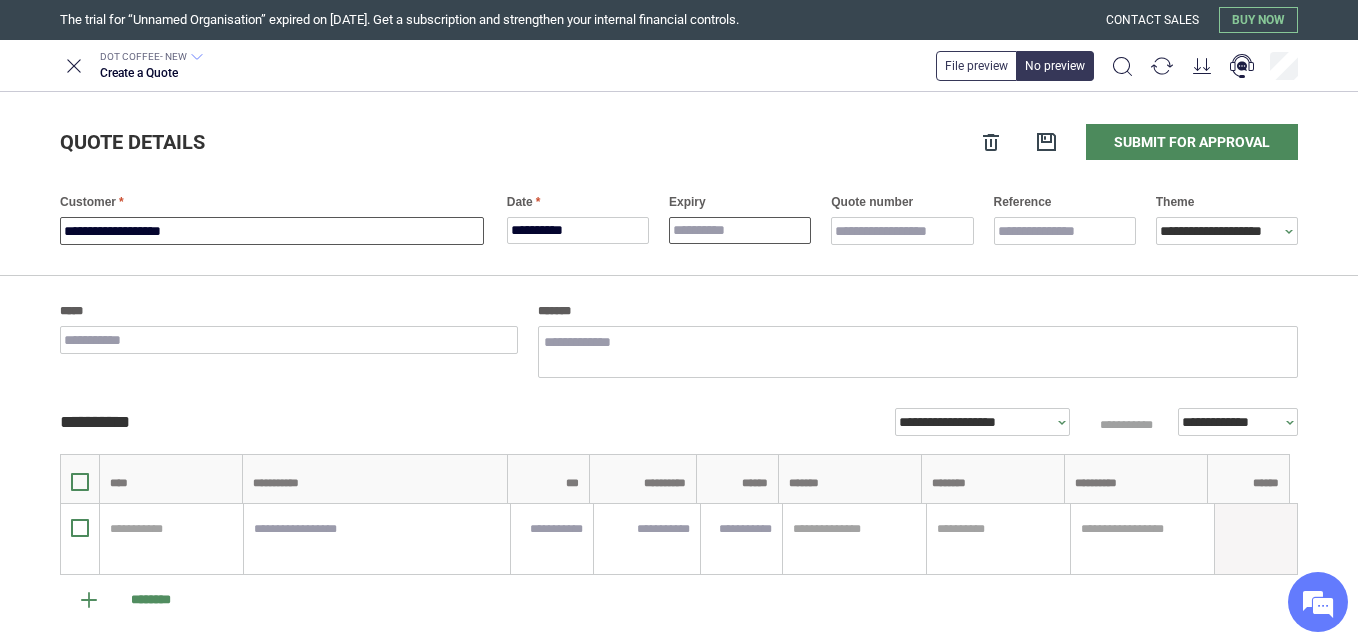 type on "**********" 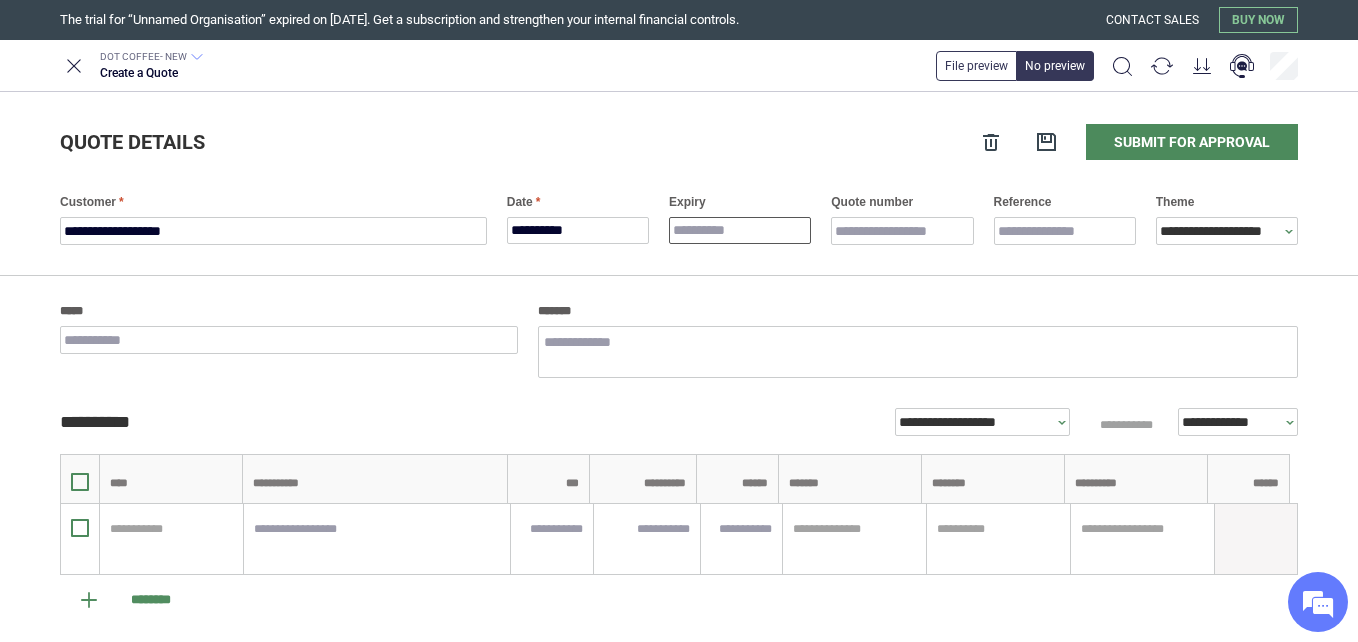 click on "Expiry" at bounding box center [740, 230] 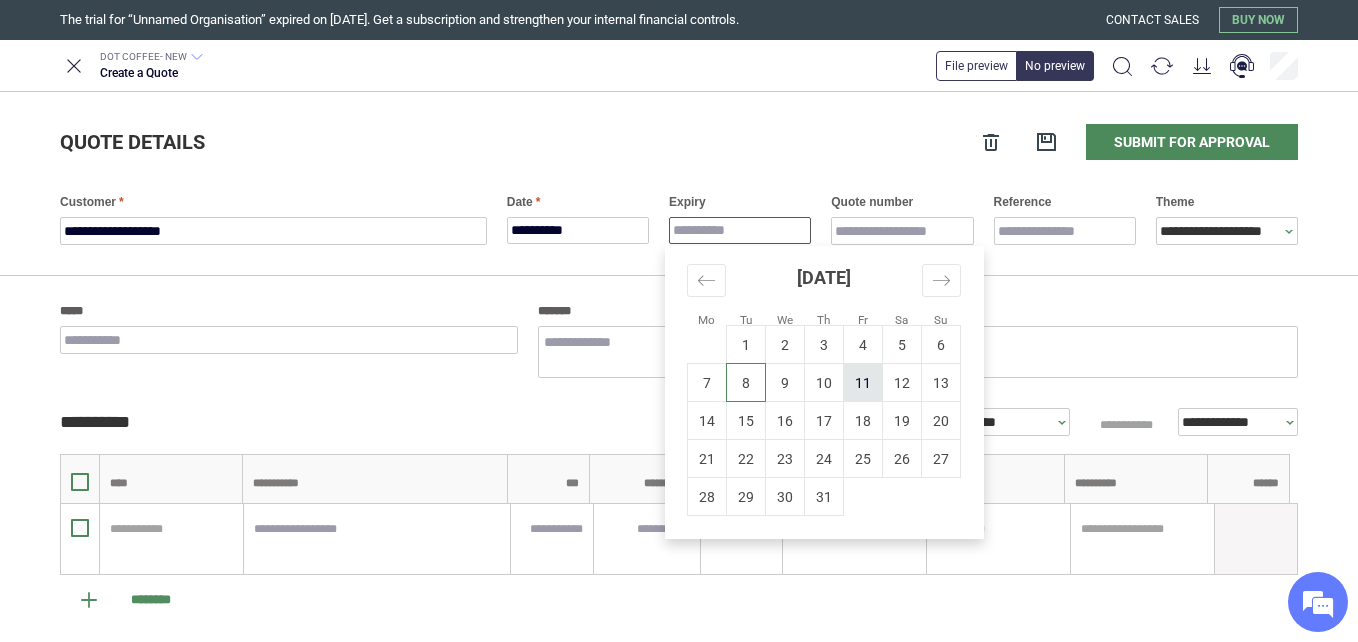 click on "11" at bounding box center (863, 383) 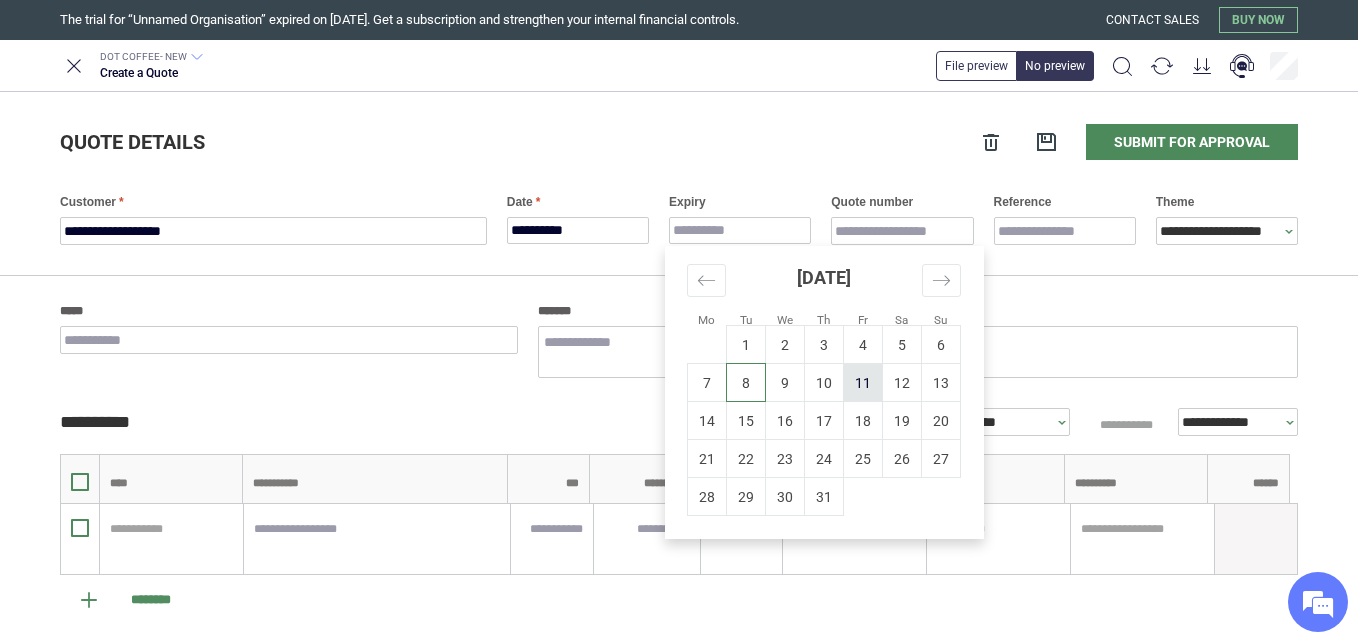 type on "*" 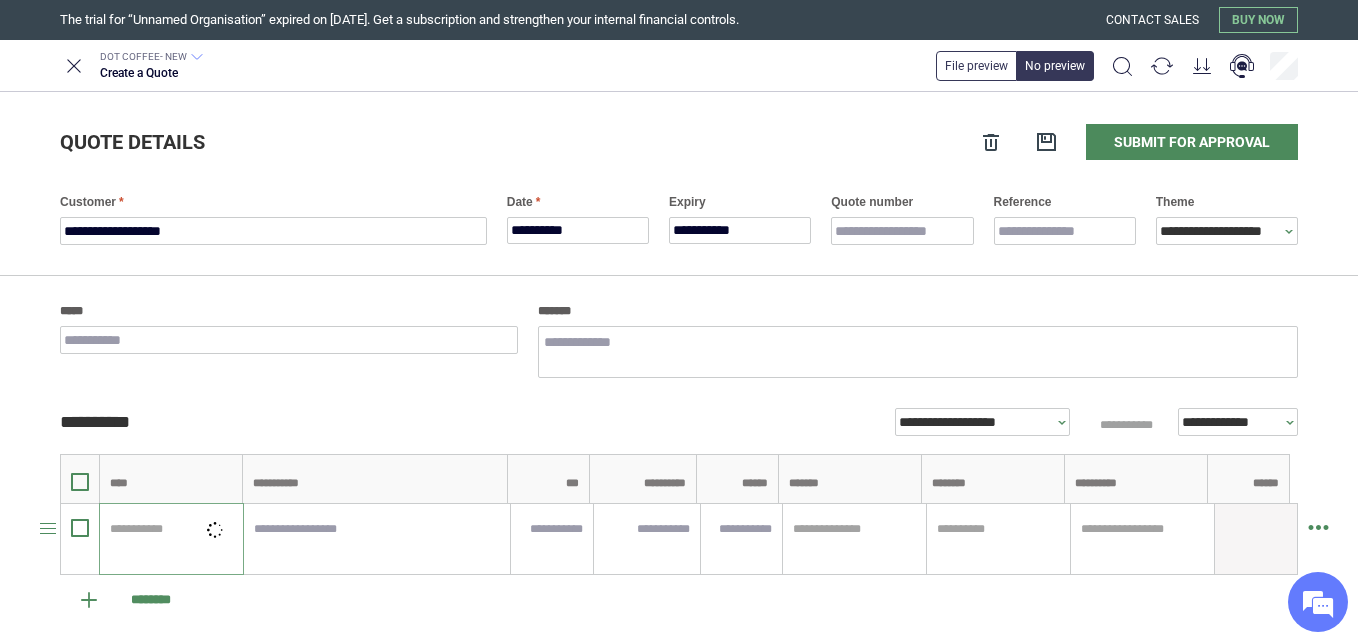 click at bounding box center [168, 529] 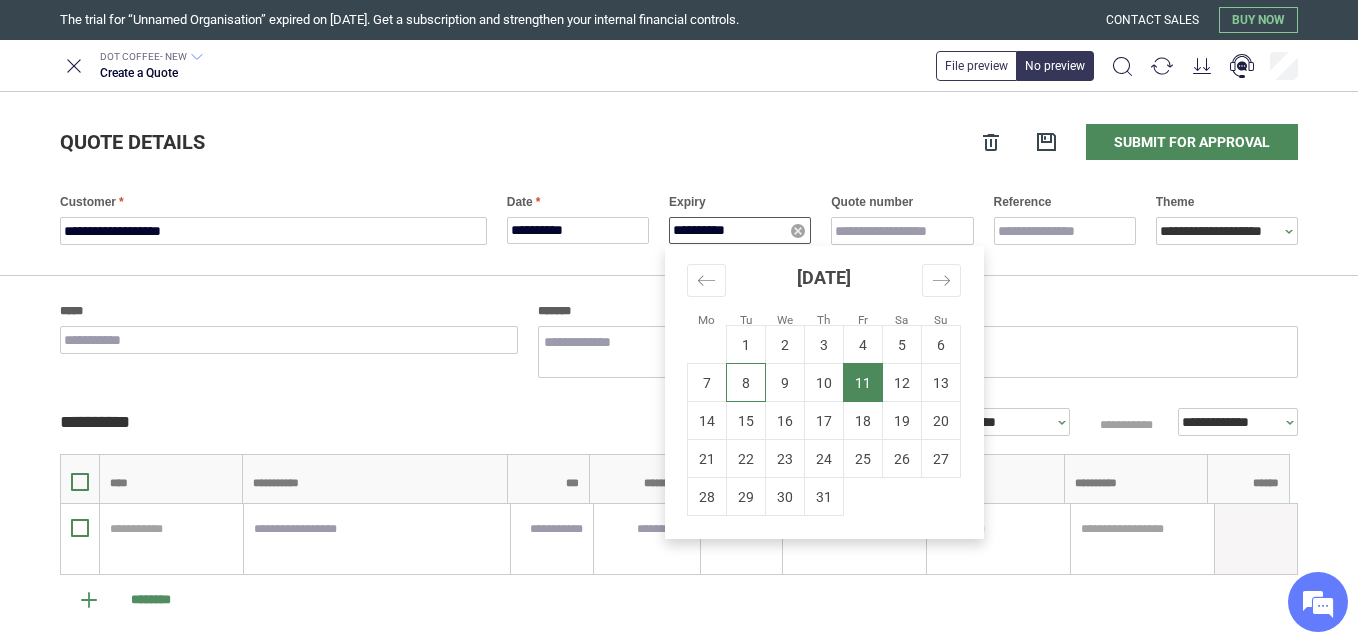 click on "**********" at bounding box center [740, 230] 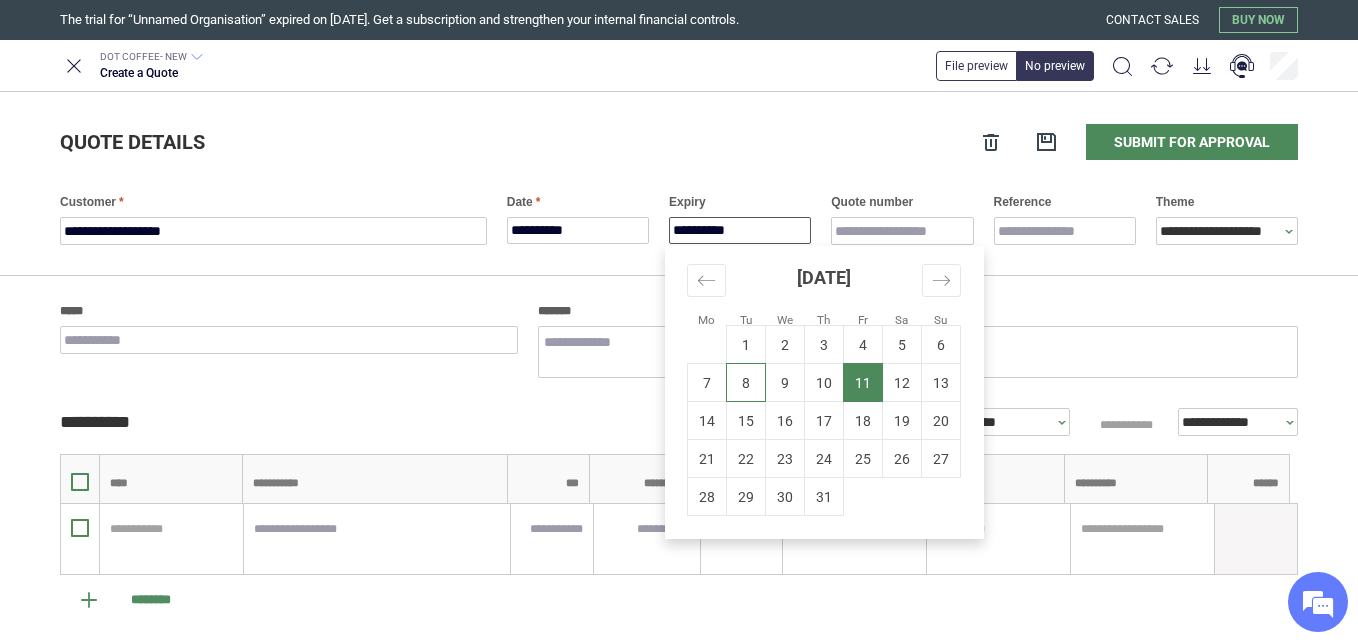 click on "11" at bounding box center (863, 383) 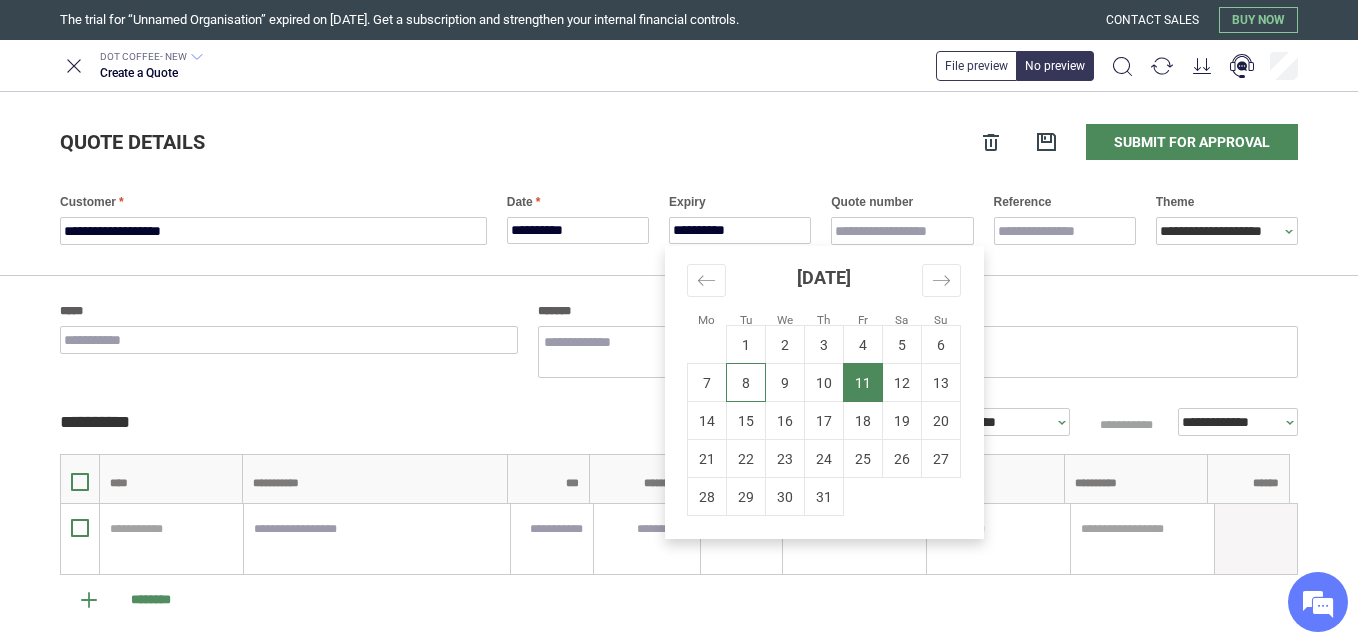 type on "**********" 